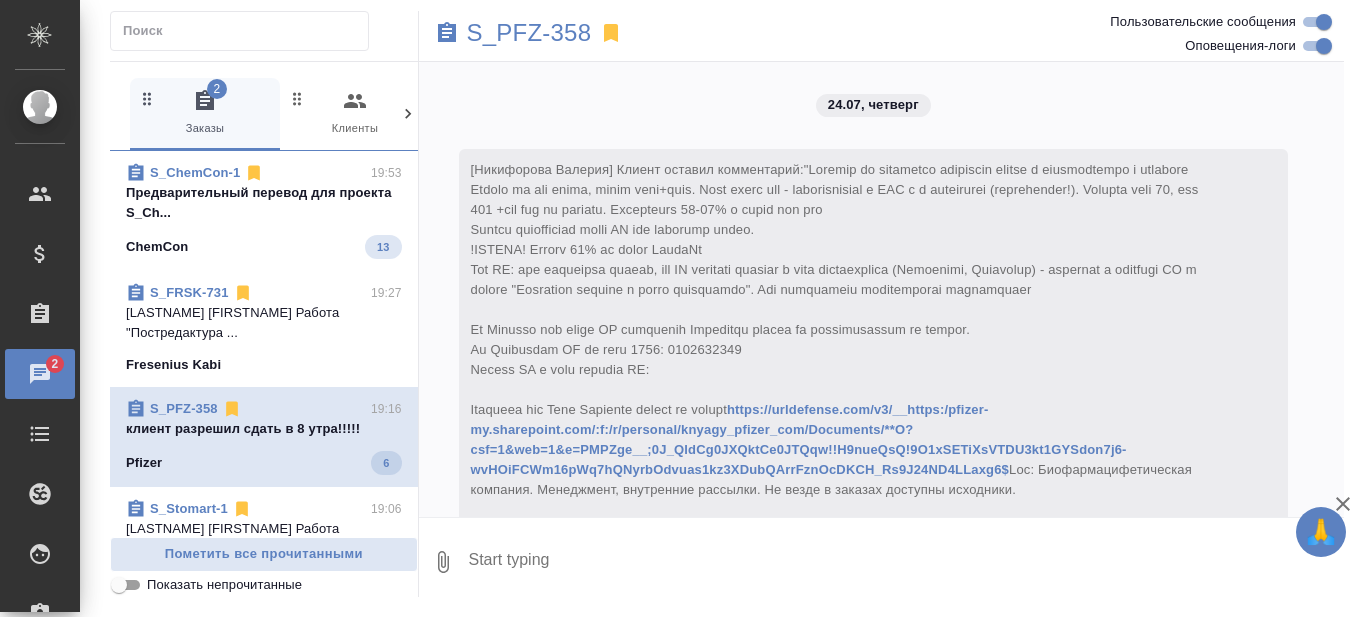 scroll, scrollTop: 0, scrollLeft: 0, axis: both 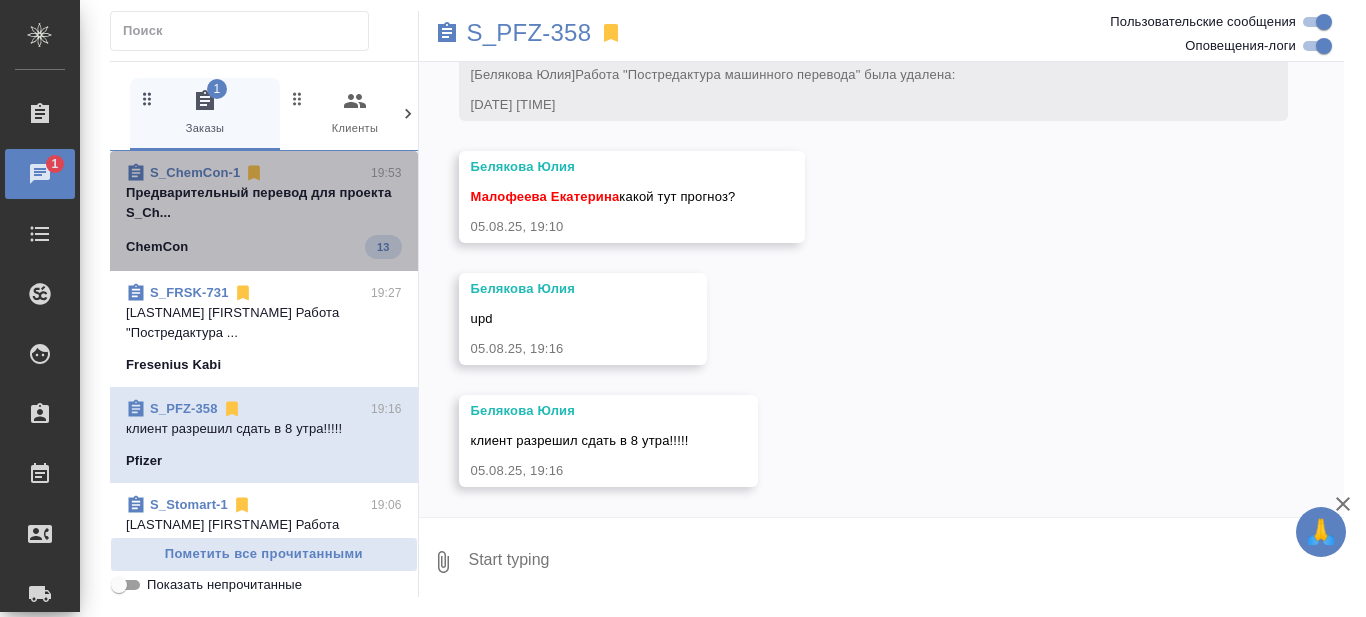 click on "ChemCon 13" 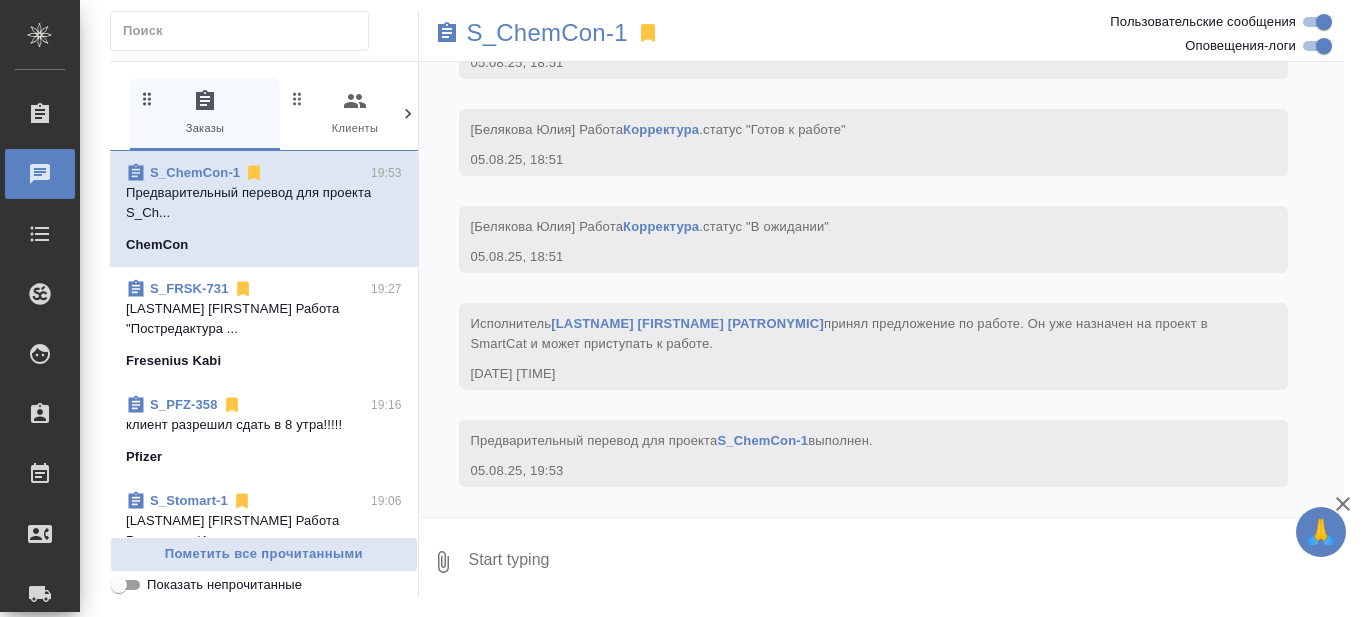 scroll, scrollTop: 24233, scrollLeft: 0, axis: vertical 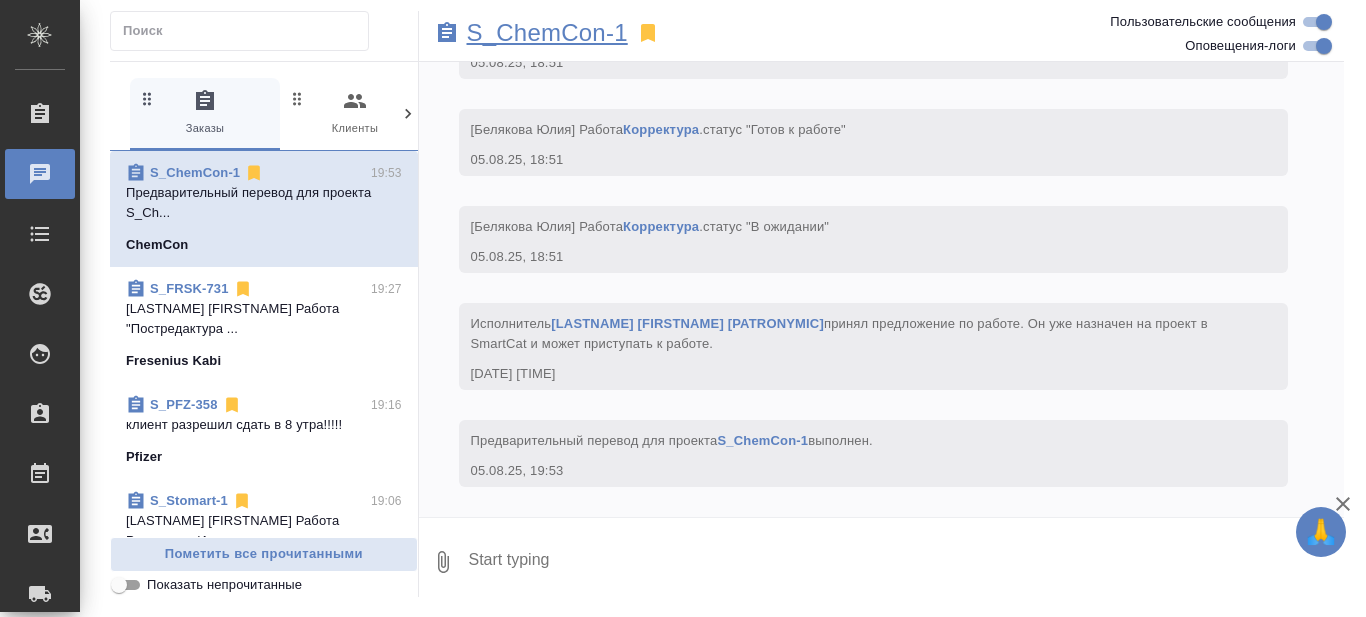click on "S_ChemCon-1" at bounding box center [547, 33] 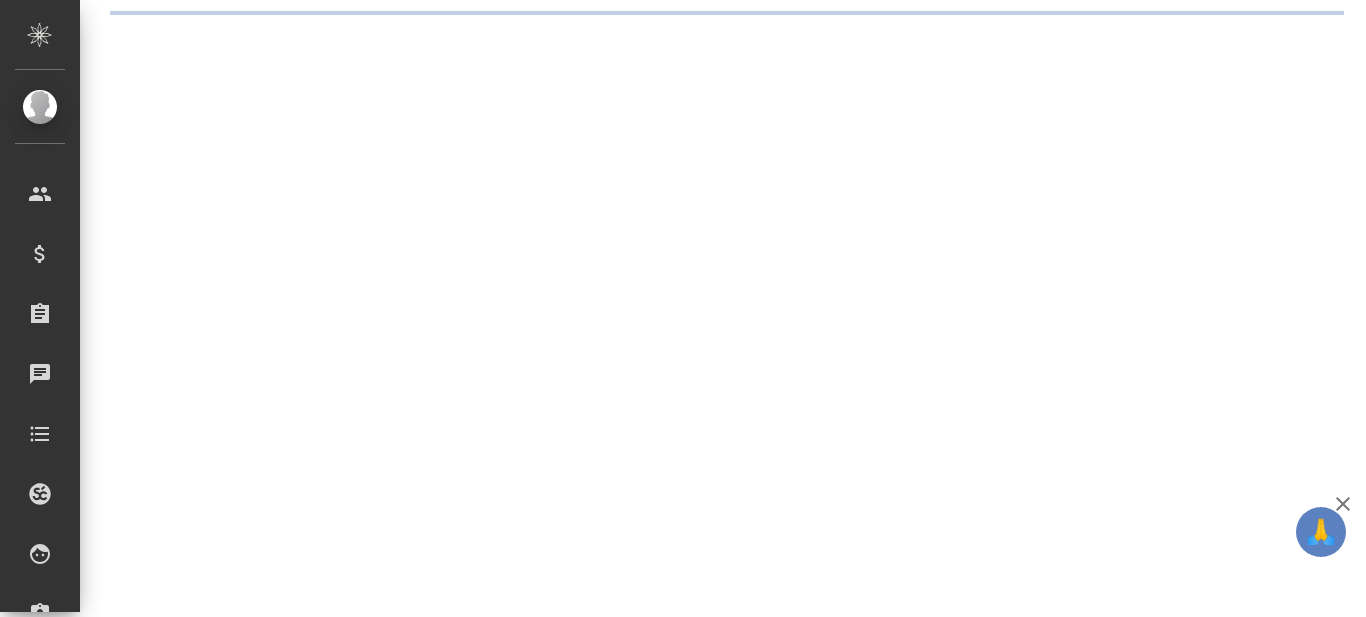 scroll, scrollTop: 0, scrollLeft: 0, axis: both 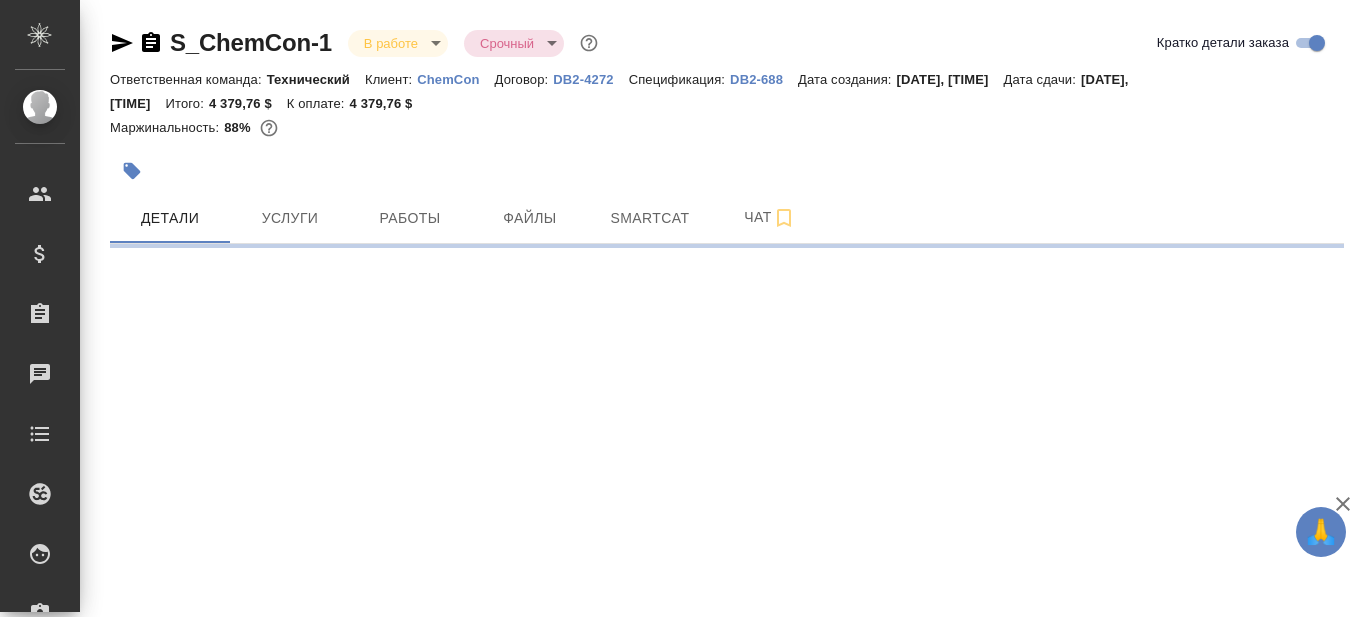 select on "RU" 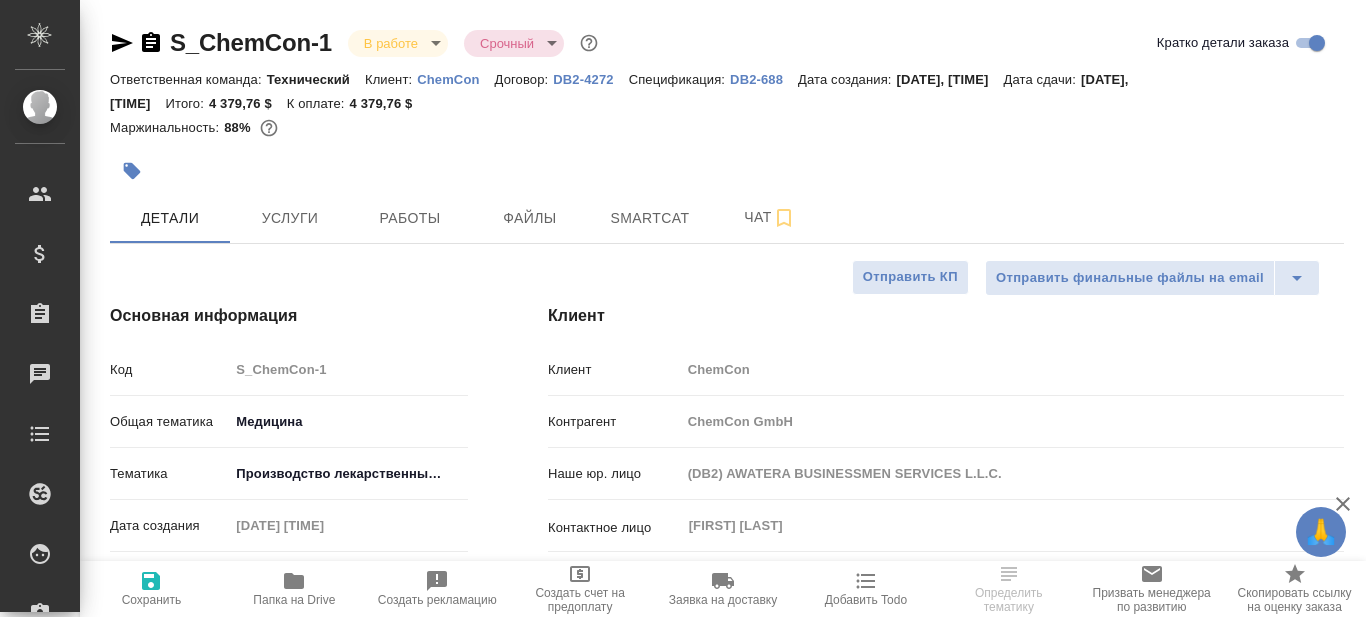 type on "x" 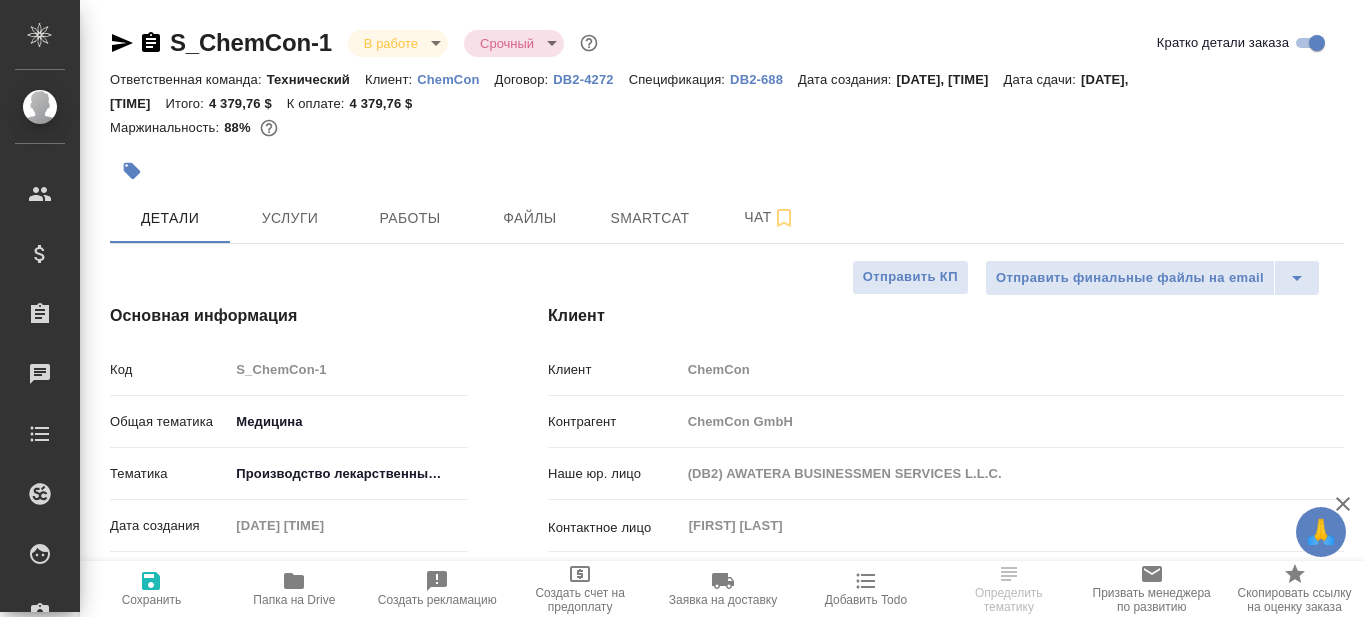 type on "x" 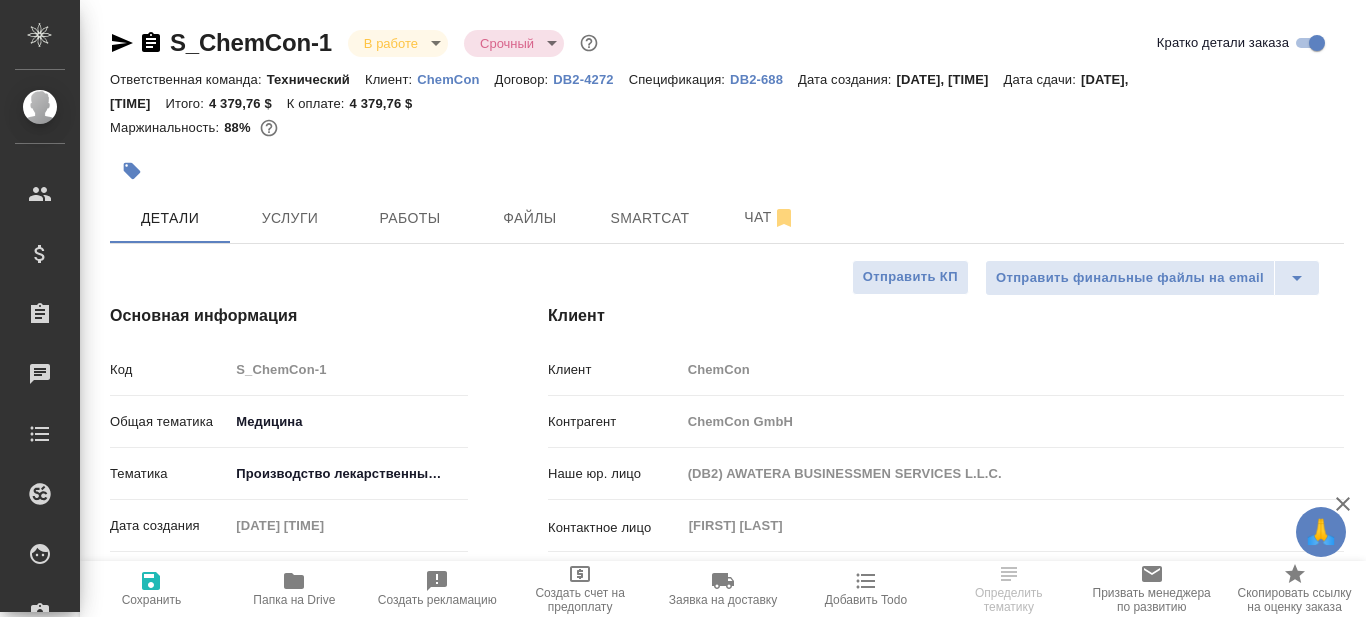 type on "x" 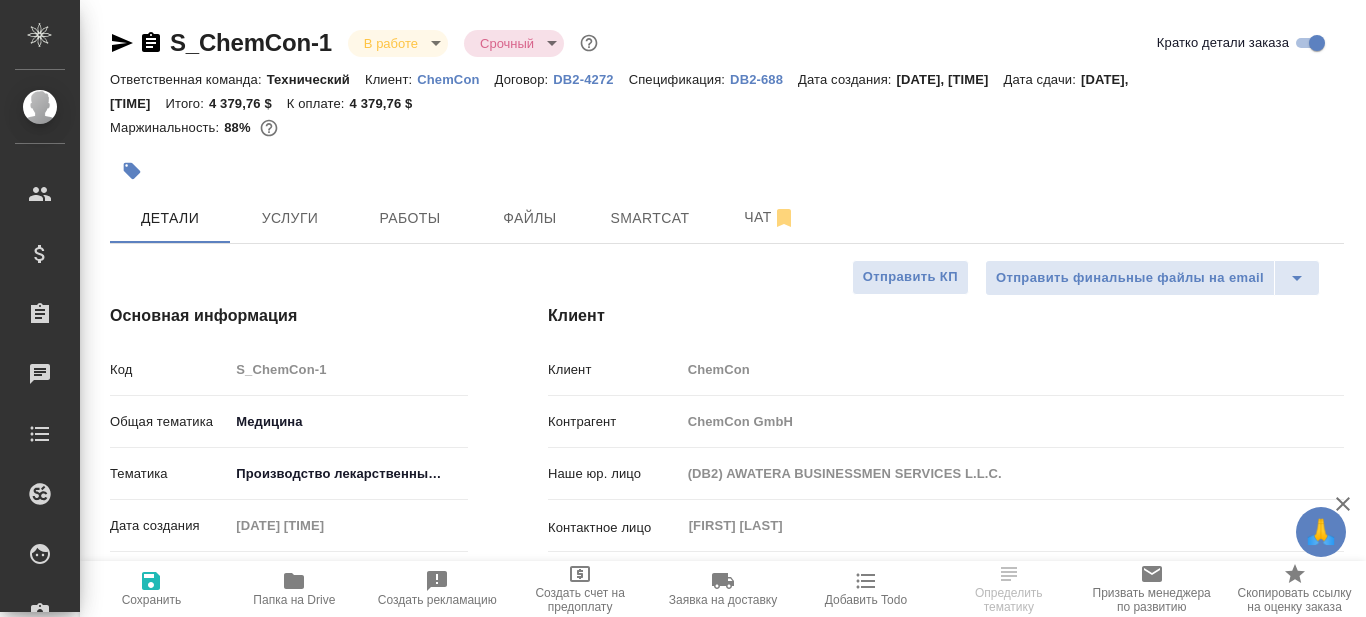 type on "x" 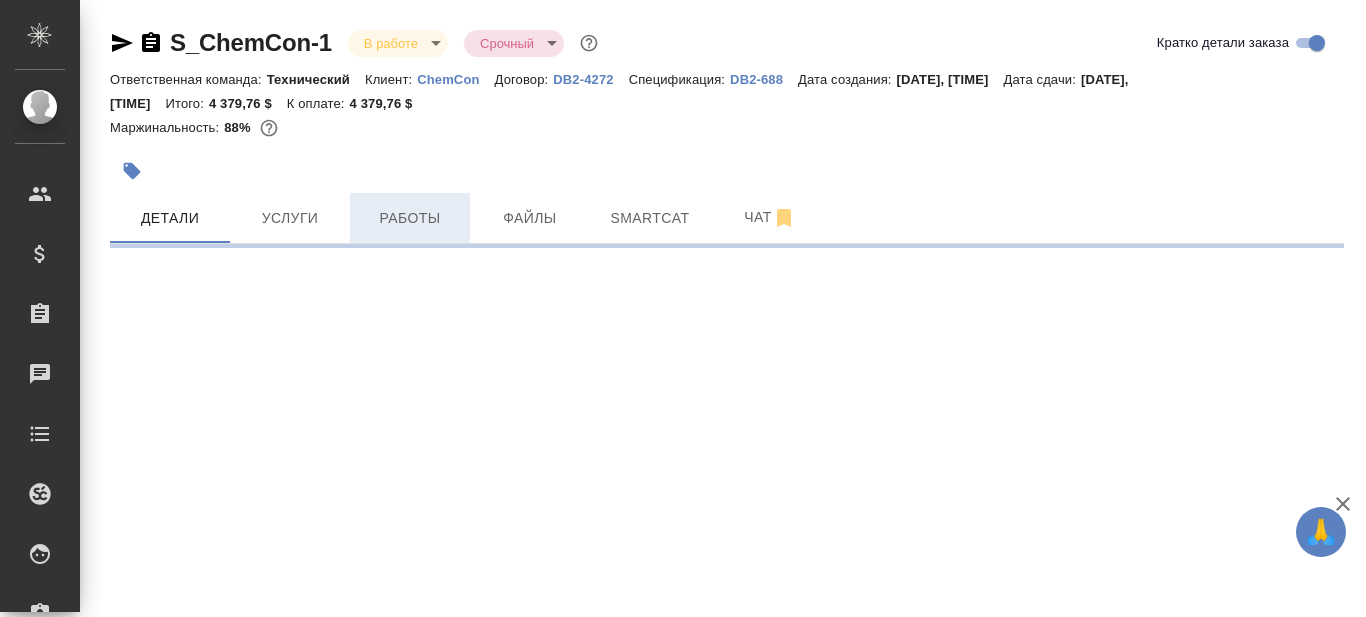 select on "RU" 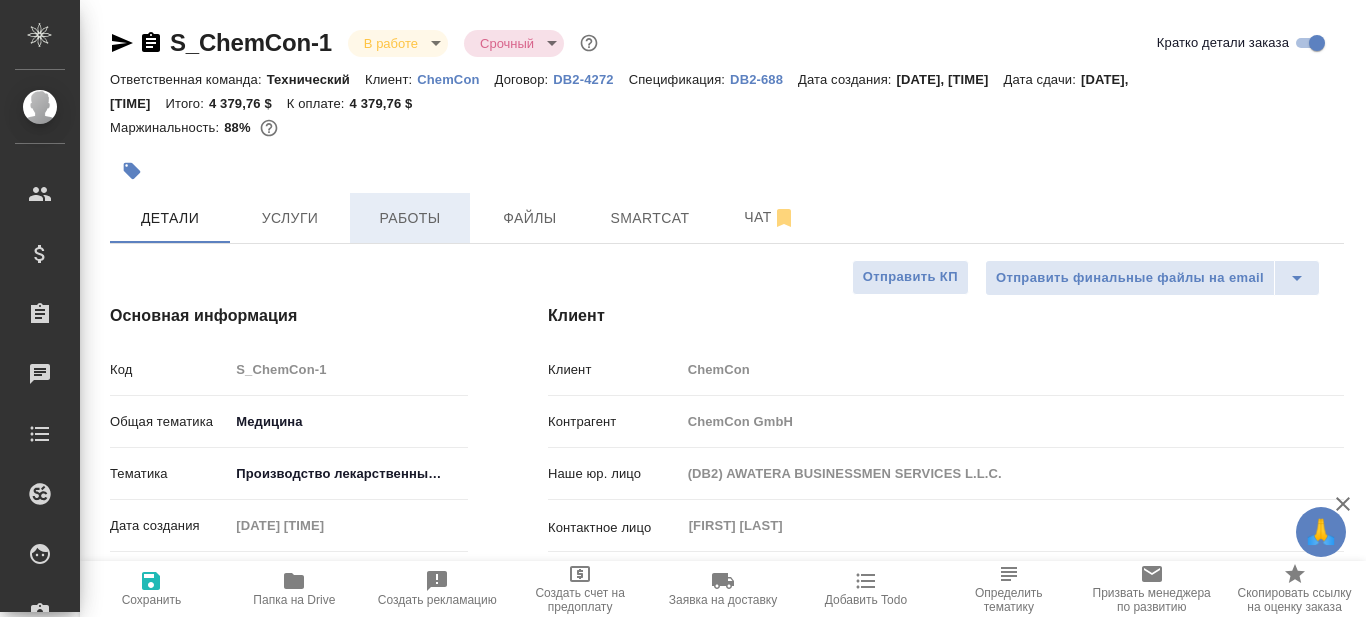 type on "x" 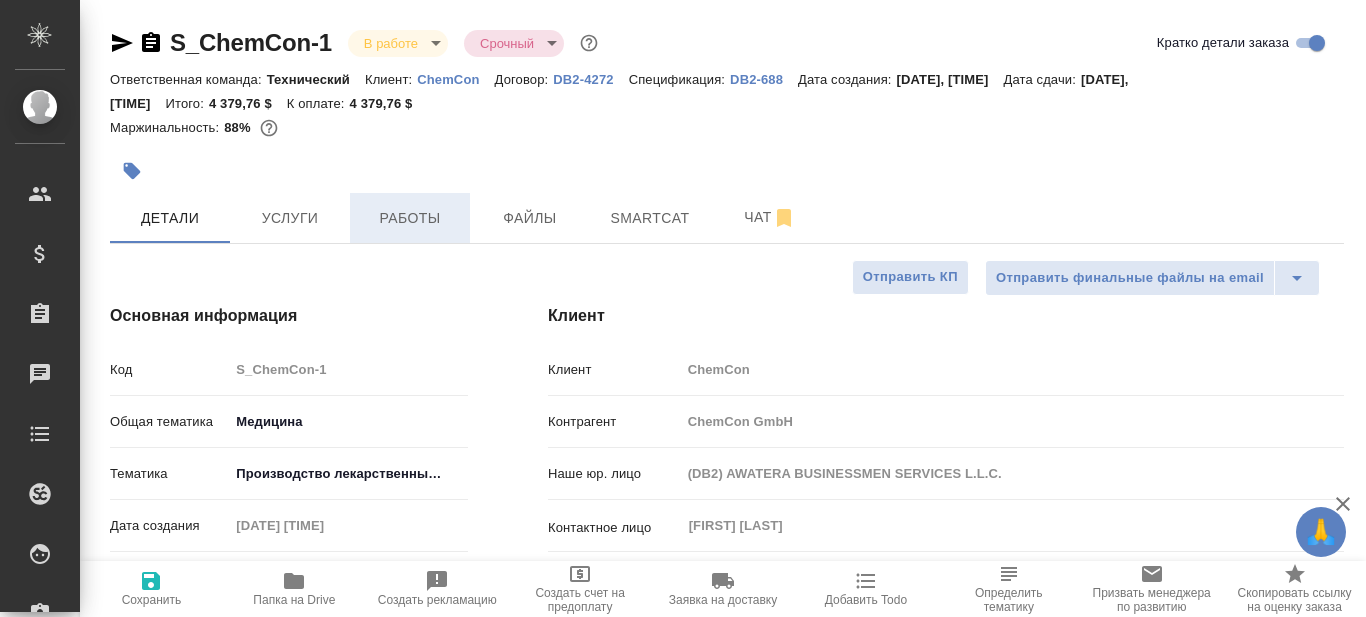 type on "x" 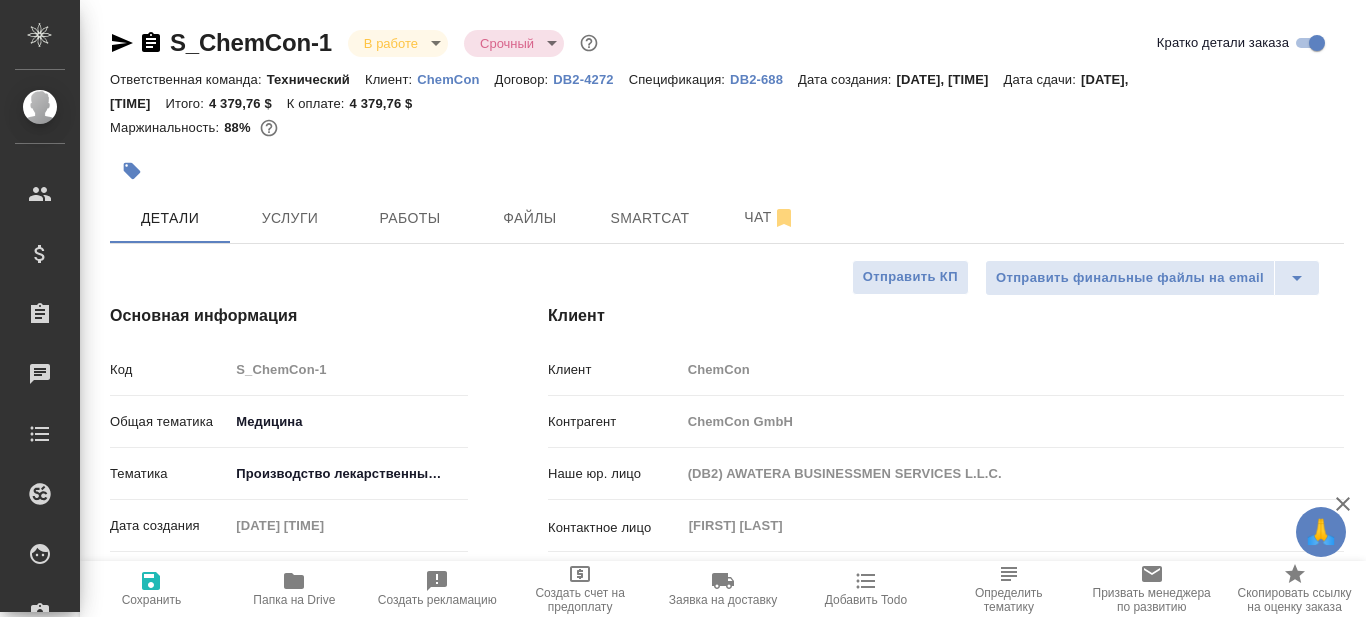 click on "ChemCon" at bounding box center (455, 79) 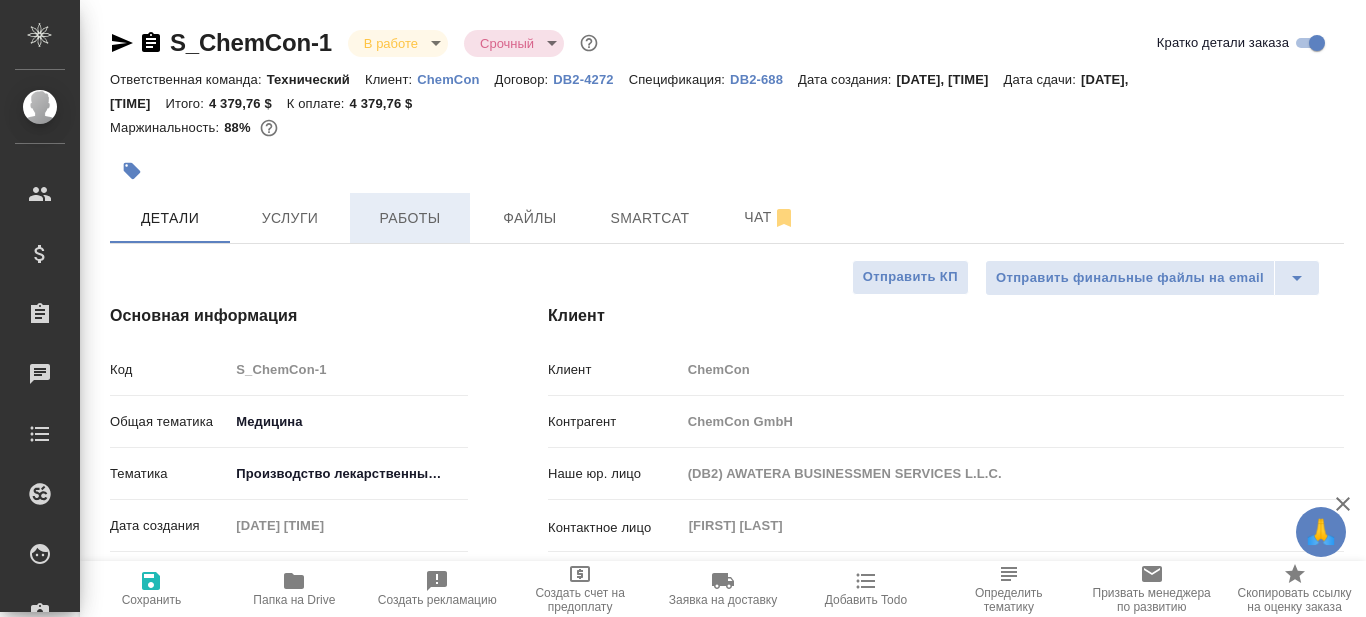 click on "Работы" at bounding box center (410, 218) 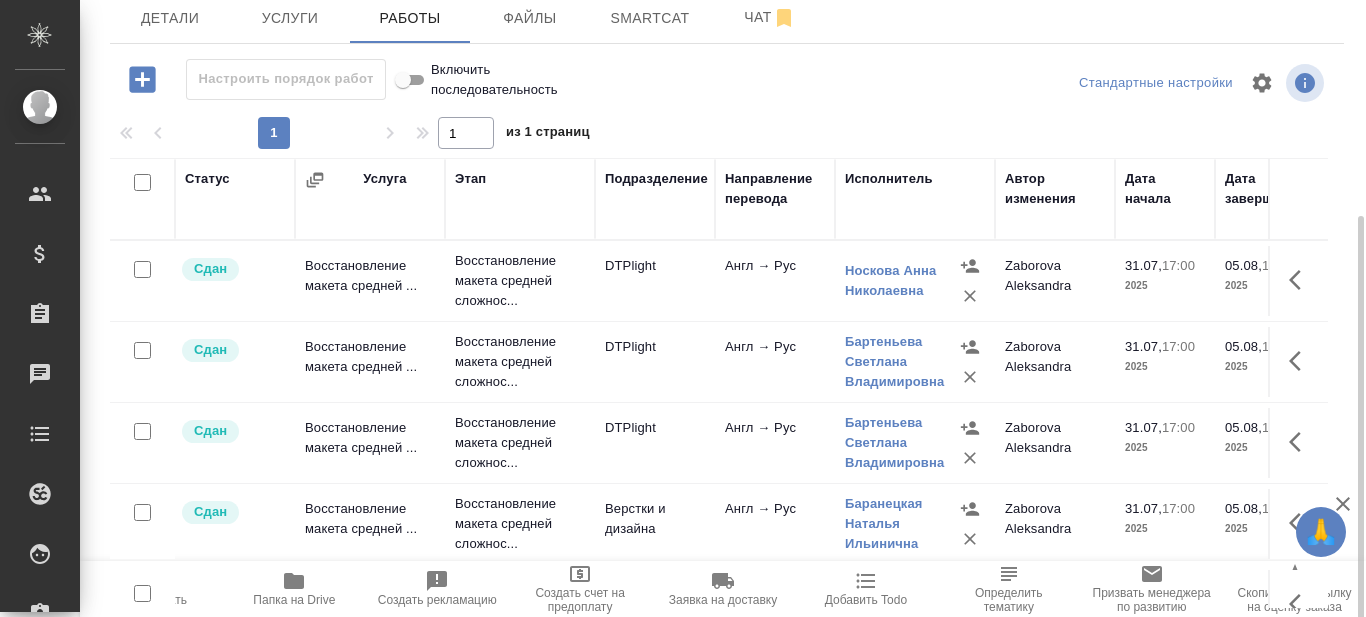 scroll, scrollTop: 242, scrollLeft: 0, axis: vertical 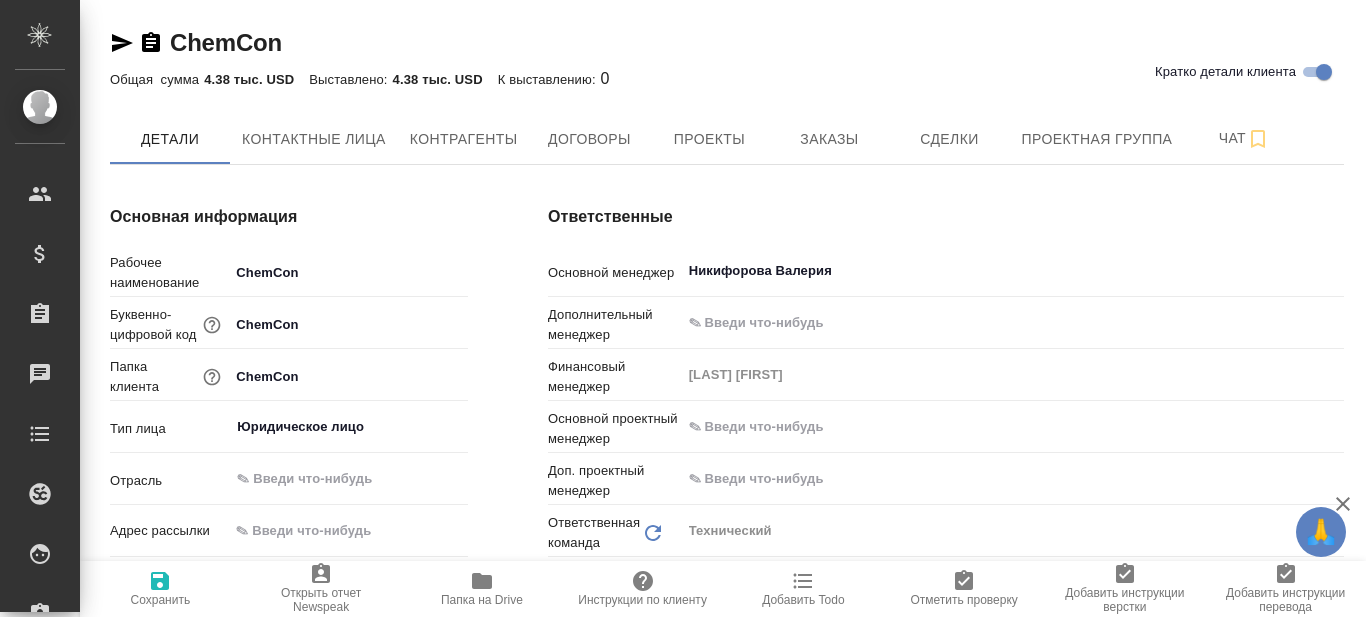 type on "x" 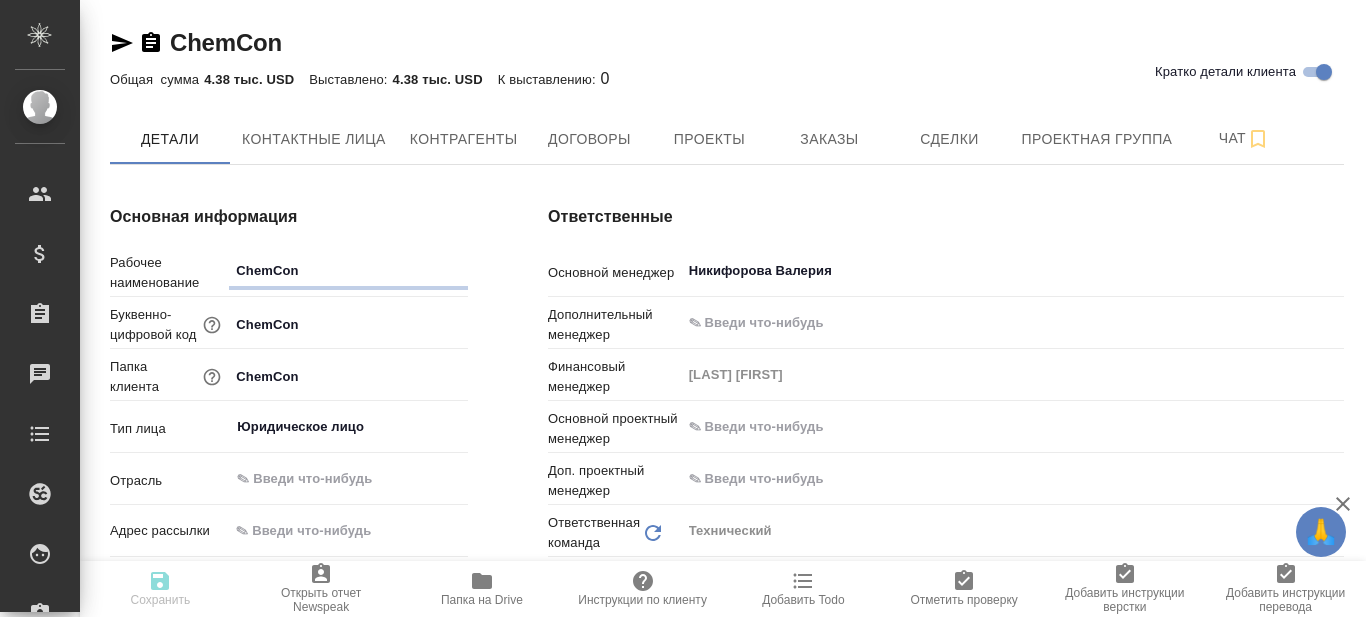 type on "x" 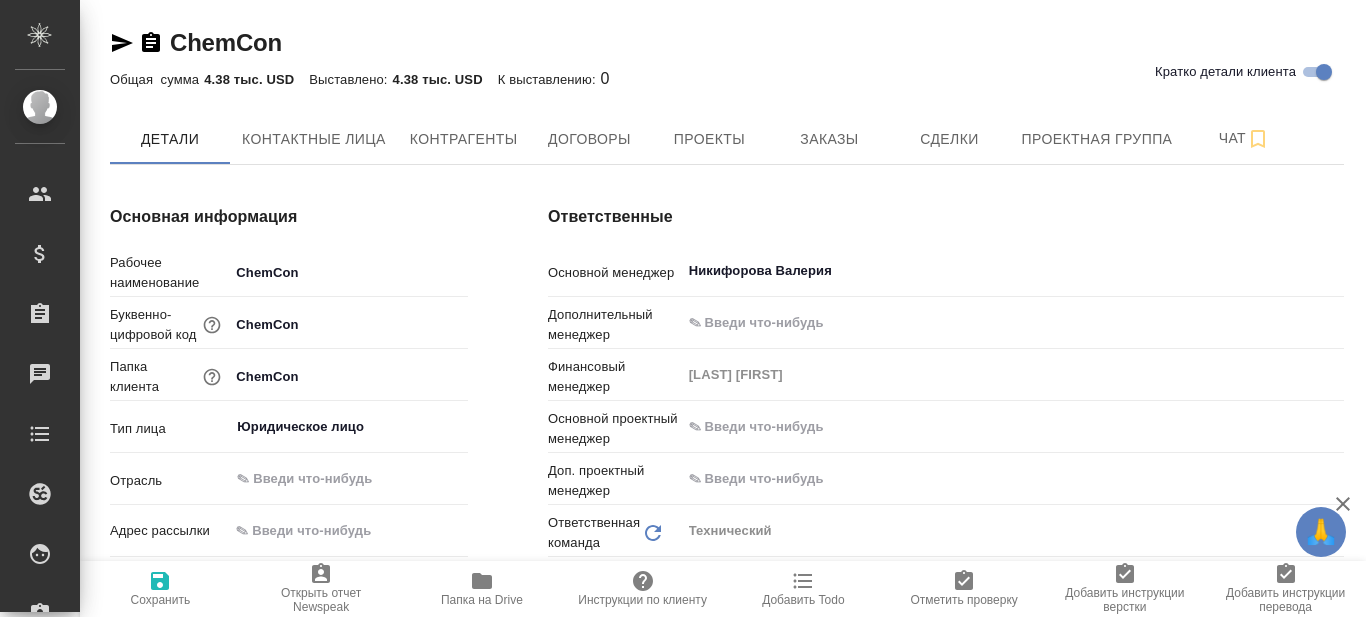 type on "x" 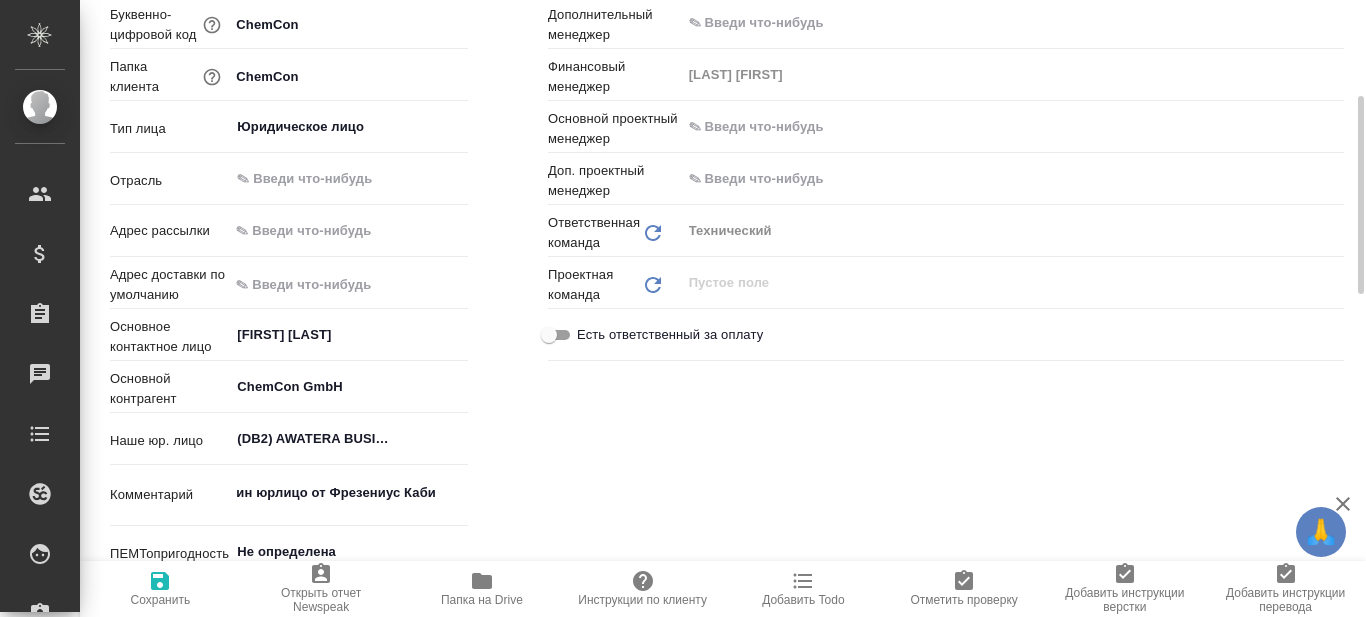 scroll, scrollTop: 400, scrollLeft: 0, axis: vertical 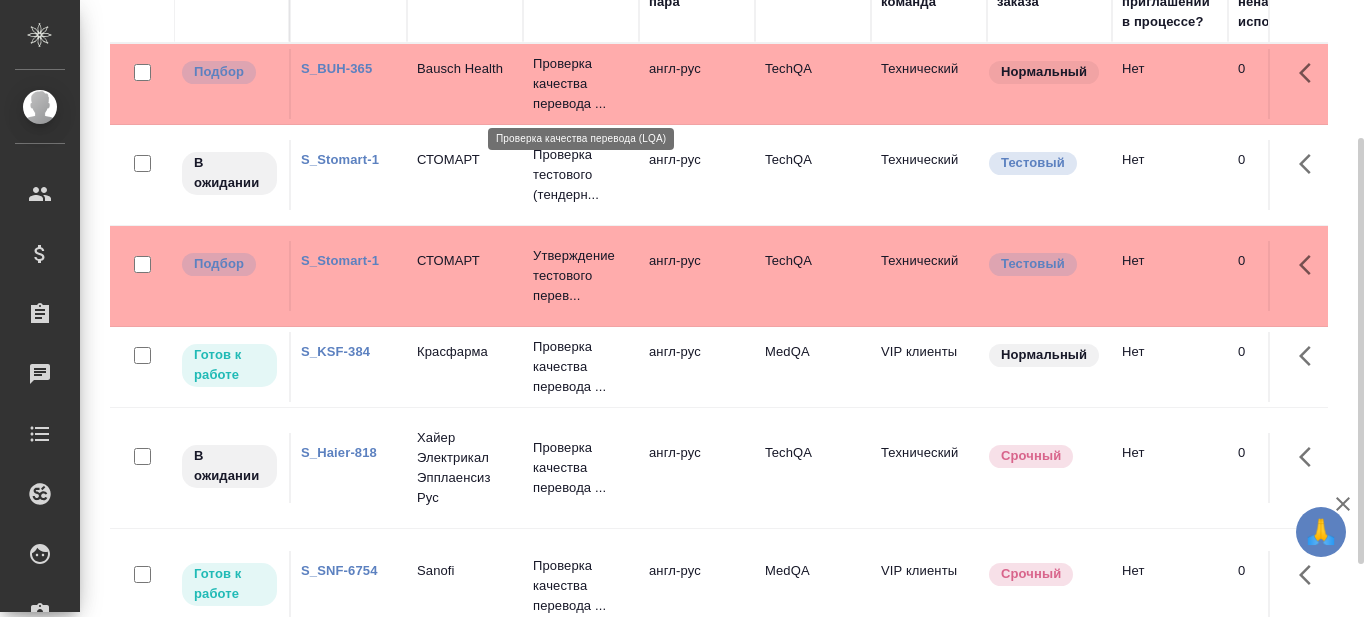 click on "Проверка качества перевода ..." at bounding box center (581, 84) 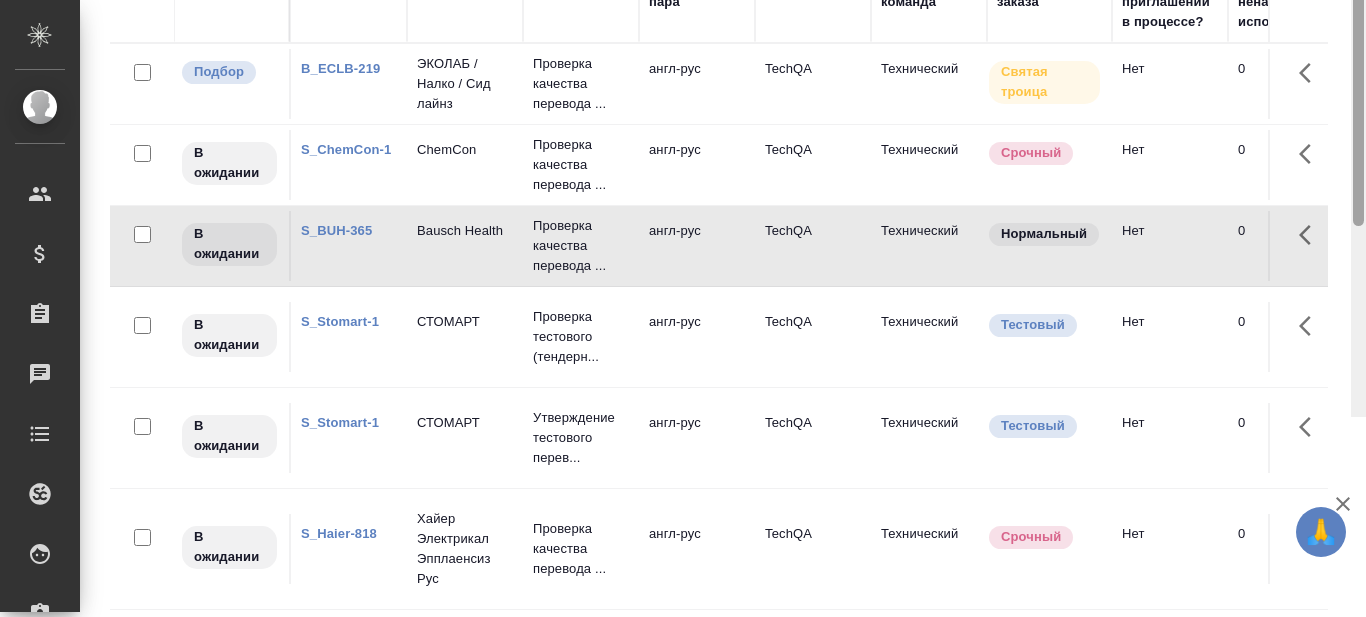 scroll, scrollTop: 0, scrollLeft: 0, axis: both 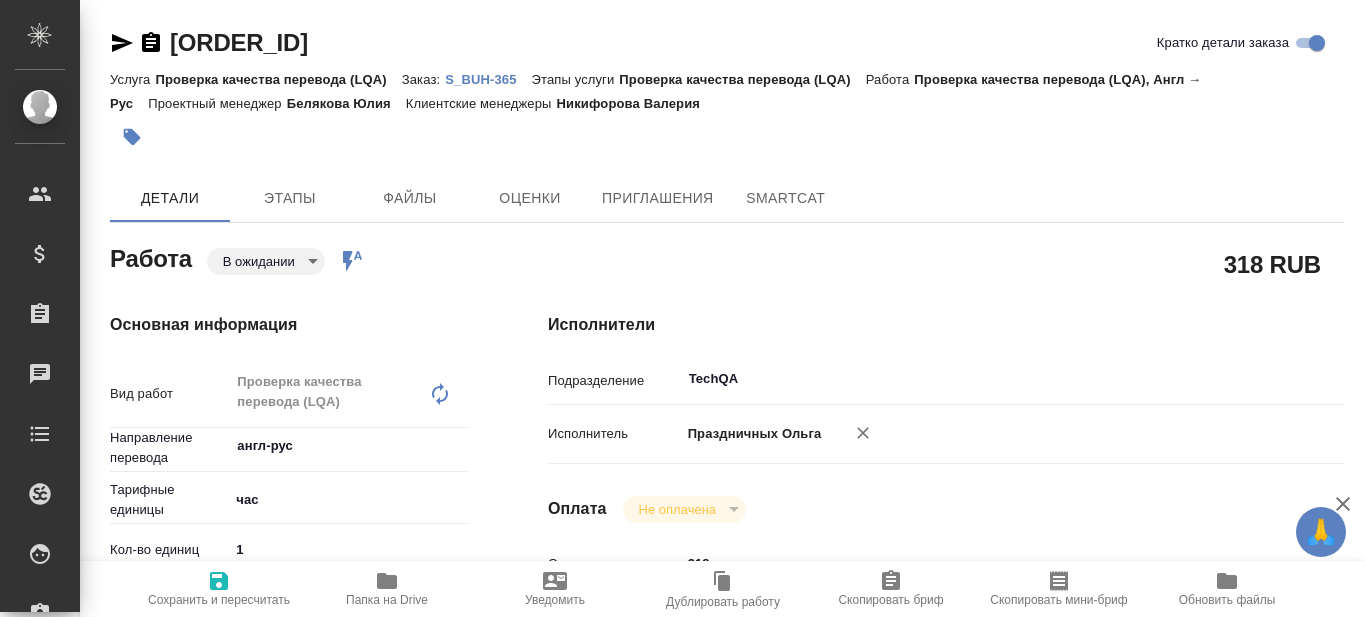 type on "x" 